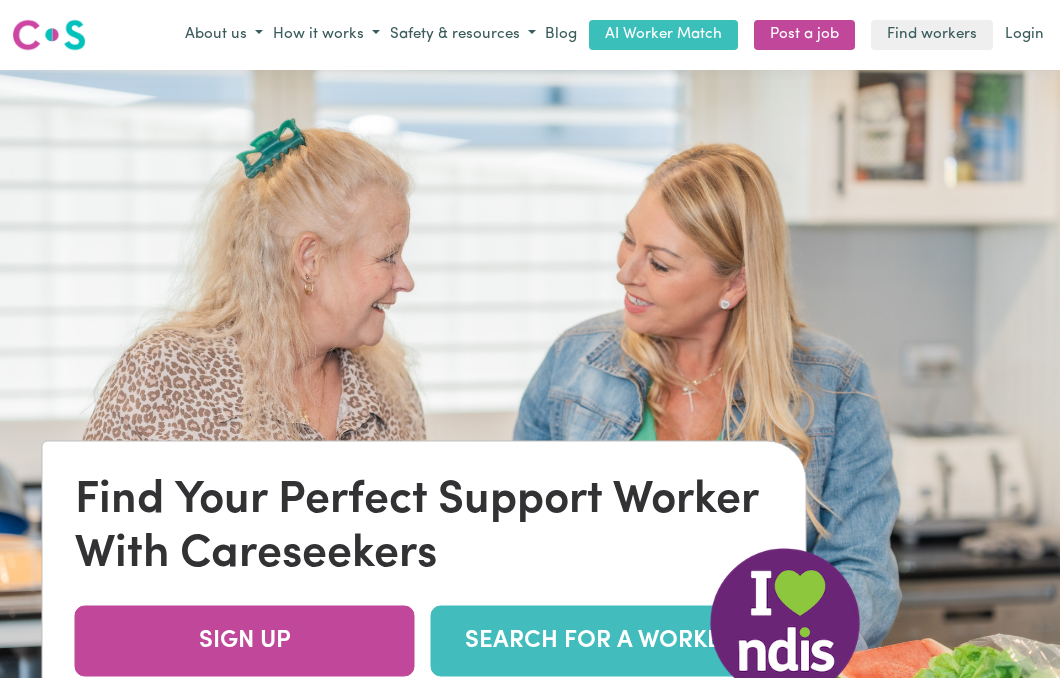 scroll, scrollTop: 0, scrollLeft: 0, axis: both 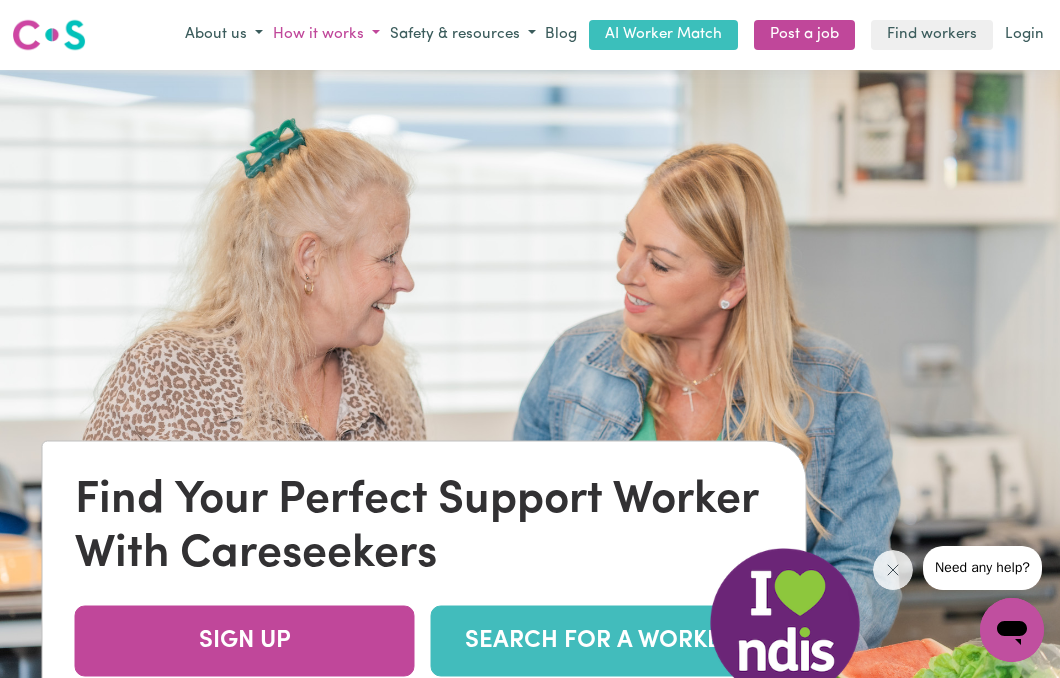 click on "How it works" at bounding box center [326, 35] 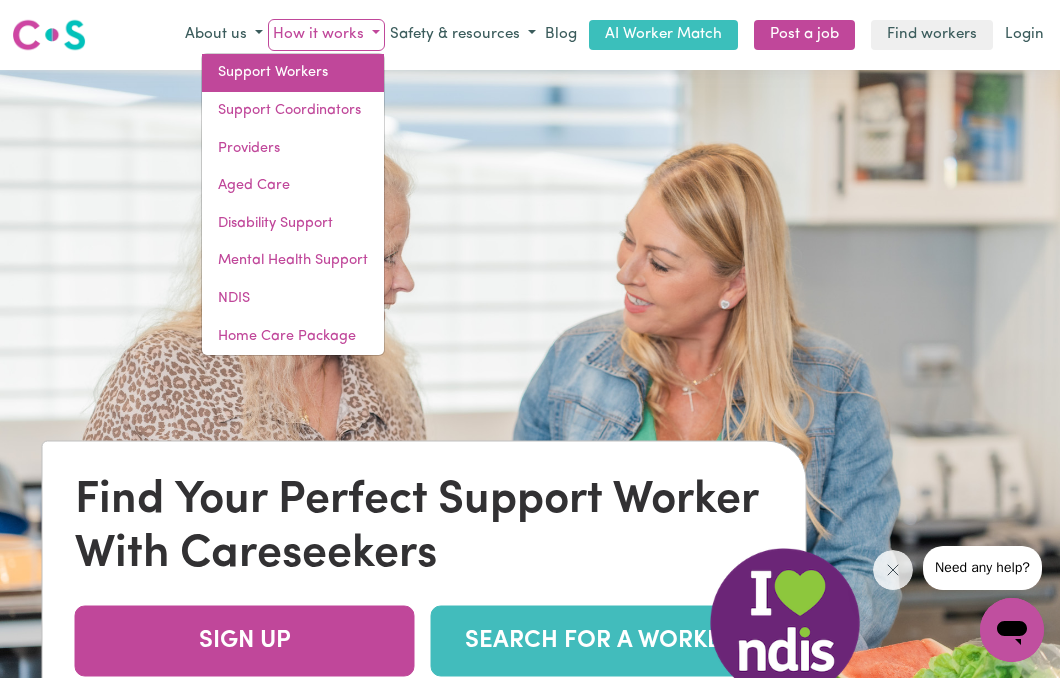 click on "Support Workers" at bounding box center [293, 73] 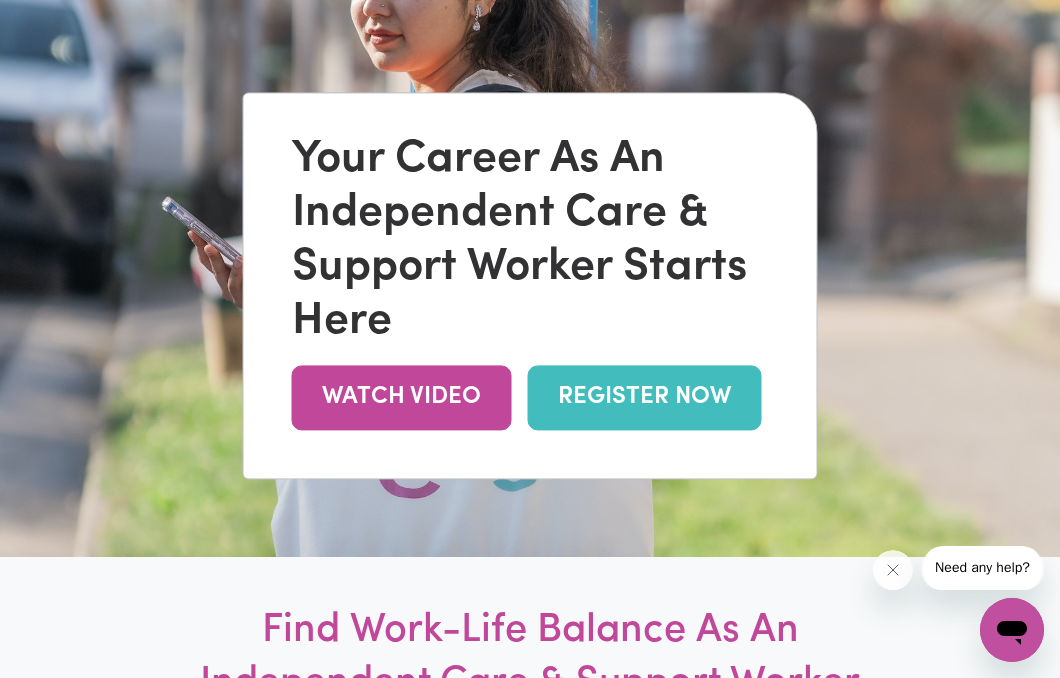 scroll, scrollTop: 212, scrollLeft: 0, axis: vertical 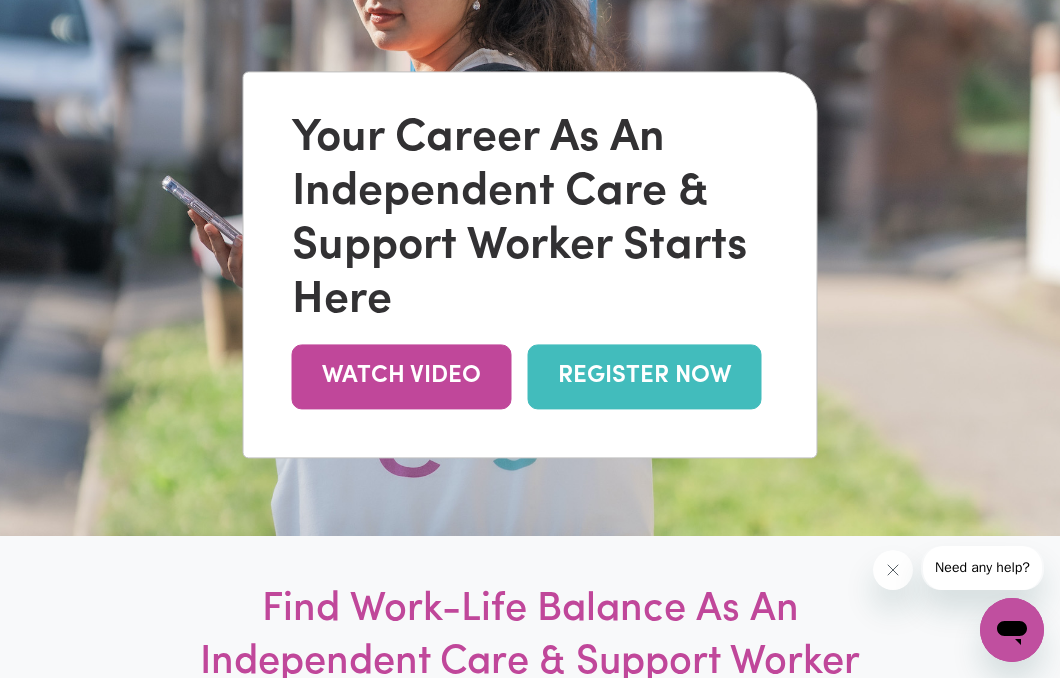 click on "REGISTER NOW" at bounding box center (645, 376) 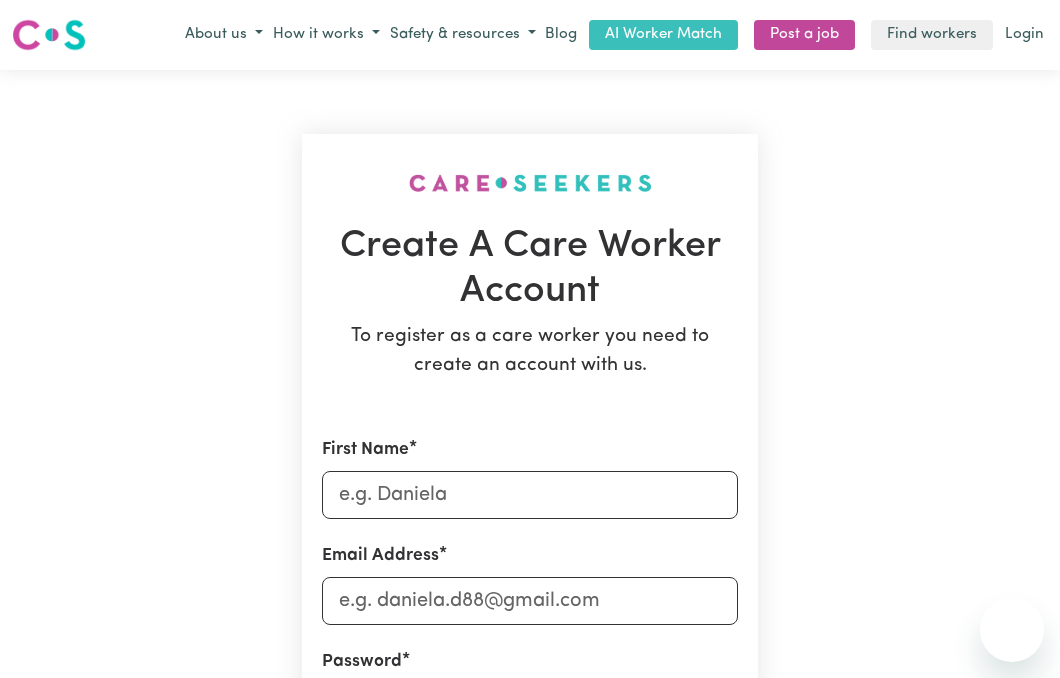 scroll, scrollTop: 0, scrollLeft: 0, axis: both 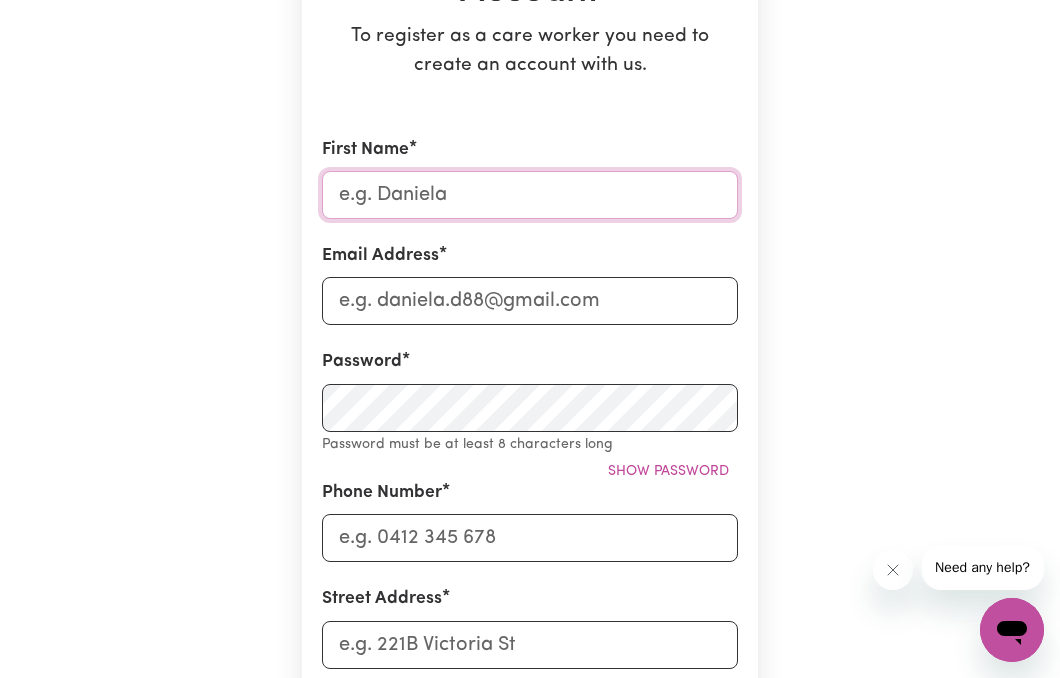 click on "First Name" at bounding box center (530, 195) 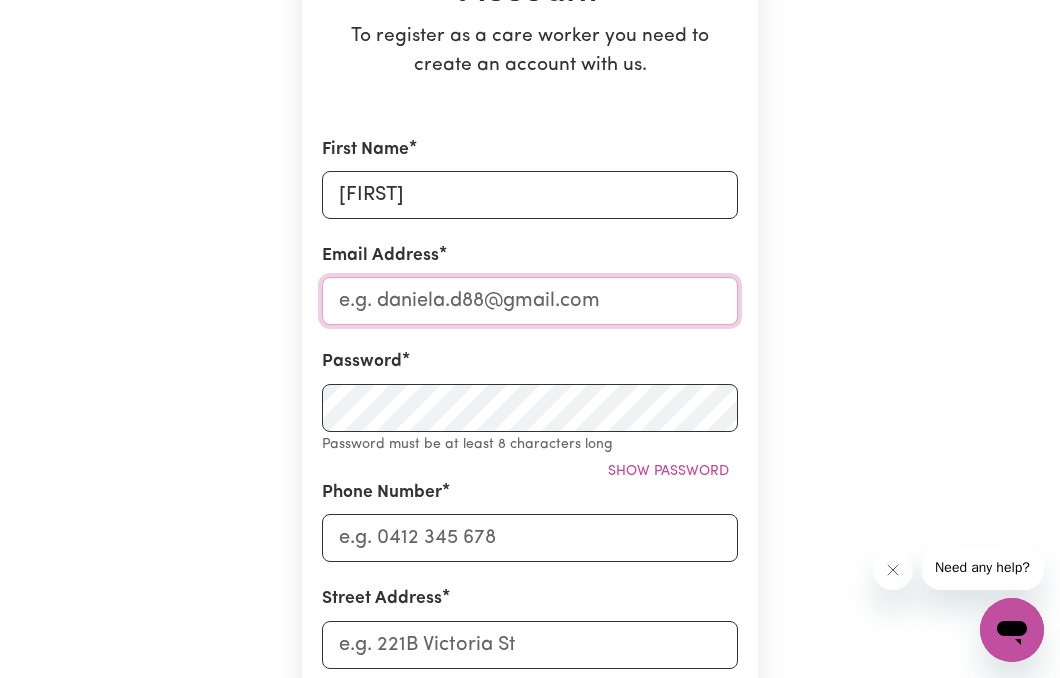 type on "[EMAIL]" 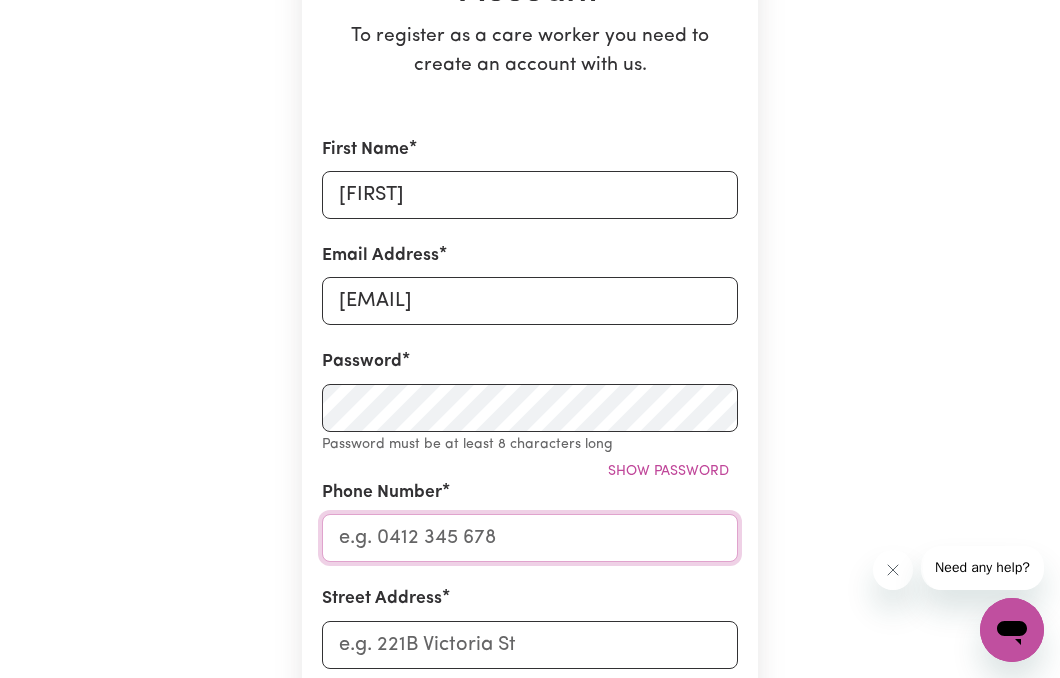 type on "[PHONE]" 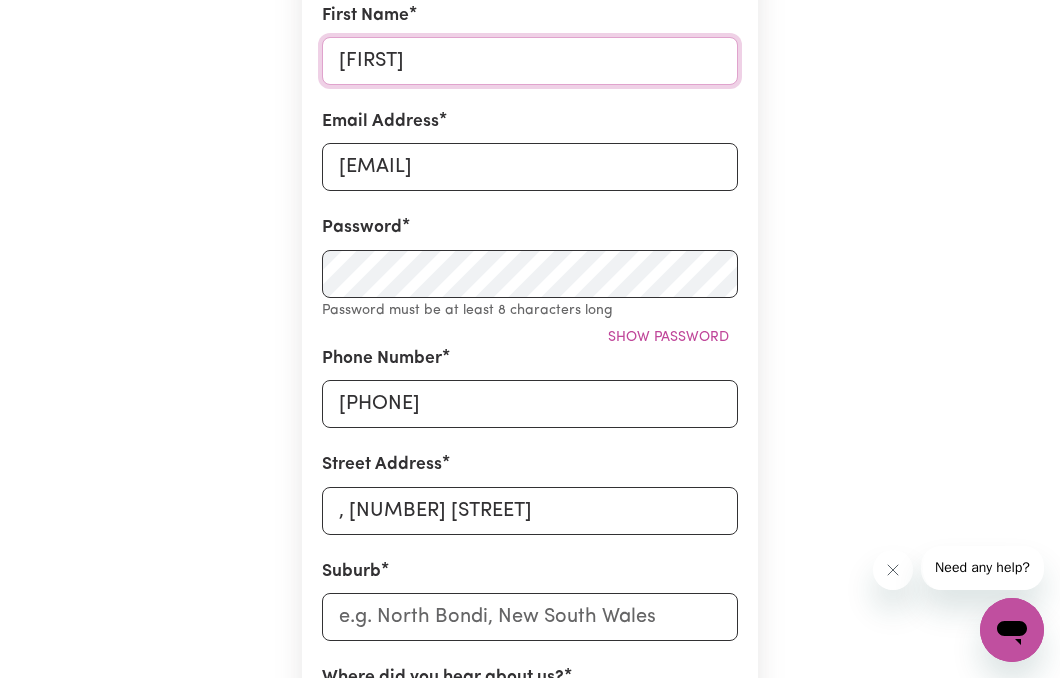 scroll, scrollTop: 462, scrollLeft: 0, axis: vertical 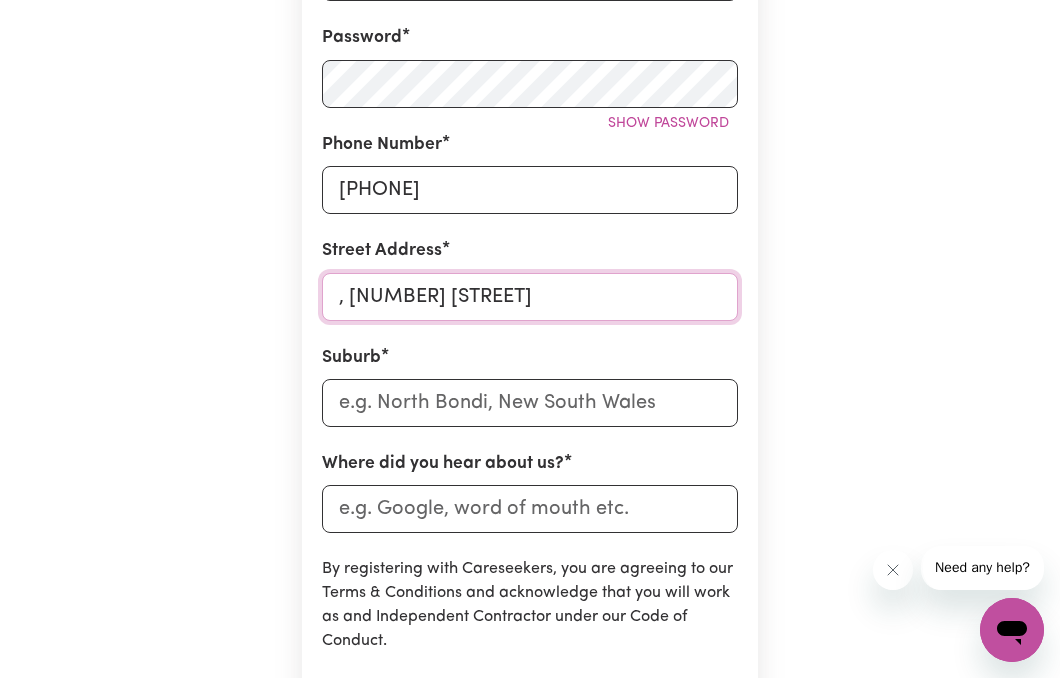 drag, startPoint x: 353, startPoint y: 296, endPoint x: 295, endPoint y: 289, distance: 58.420887 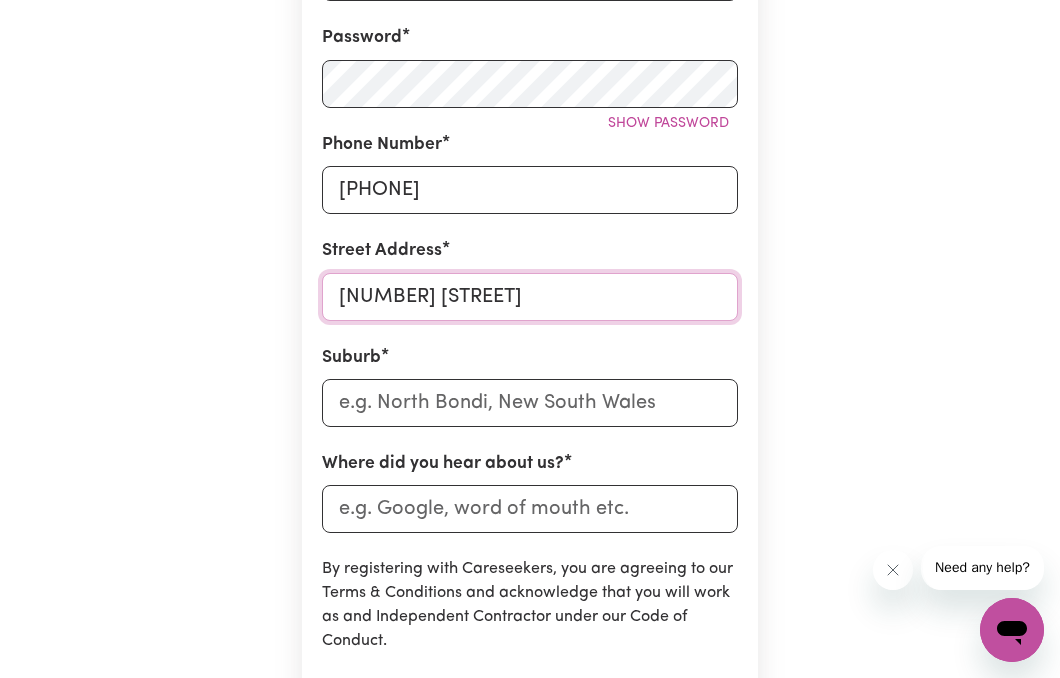 click on "[NUMBER] [STREET]" at bounding box center (530, 297) 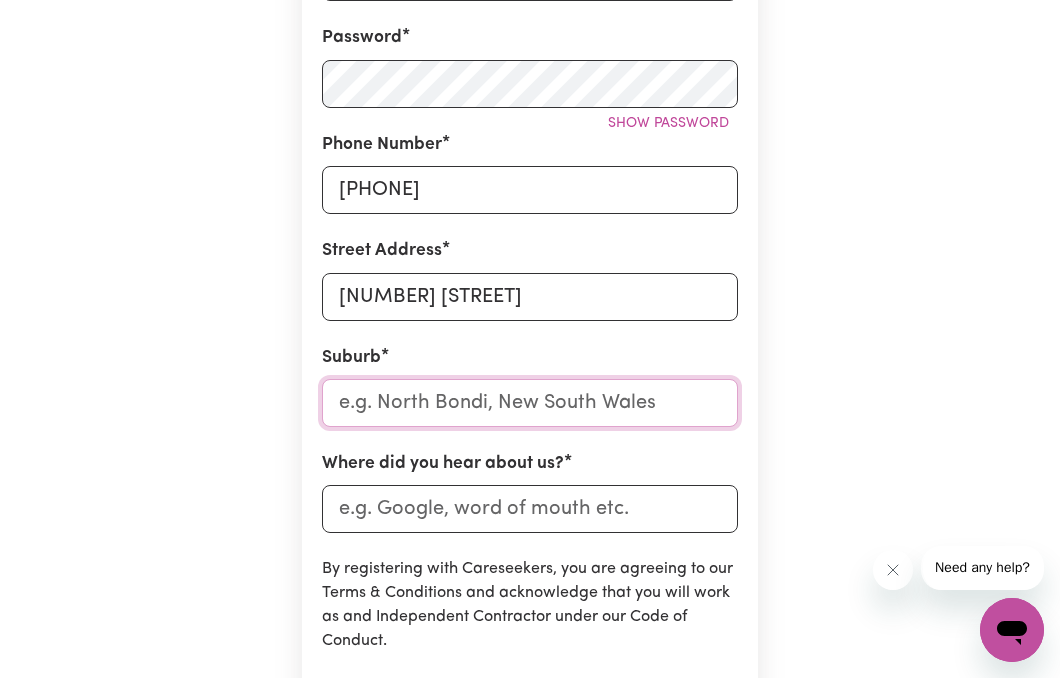 click at bounding box center [530, 403] 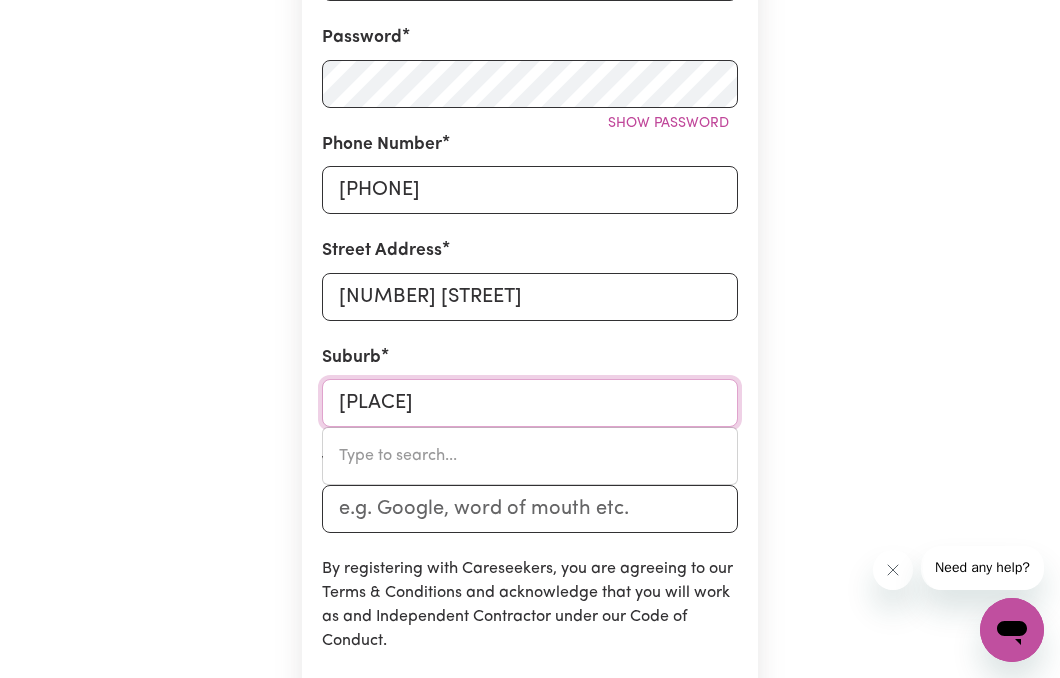 type on "[PLACE]" 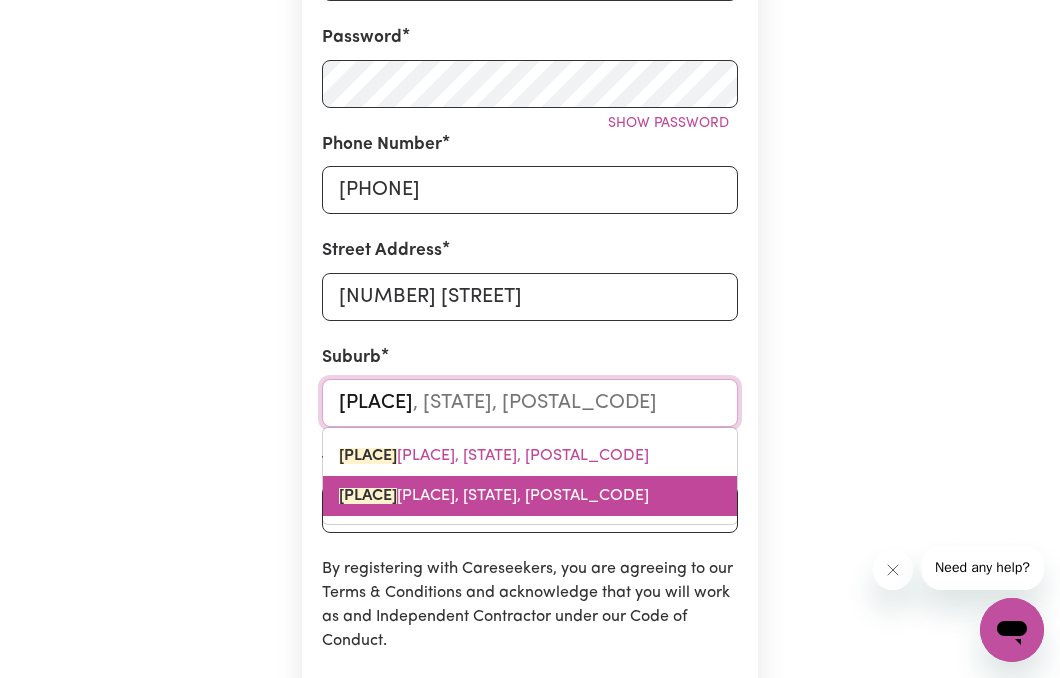 click on "[PLACE], [STATE], [POSTAL_CODE]" at bounding box center (530, 496) 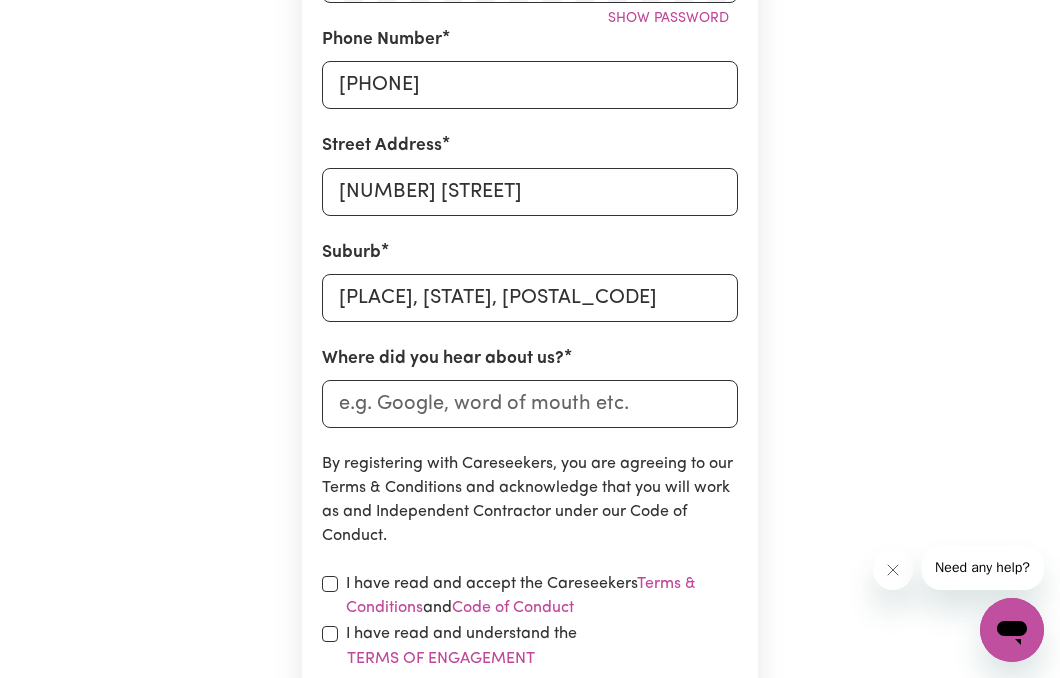 scroll, scrollTop: 737, scrollLeft: 0, axis: vertical 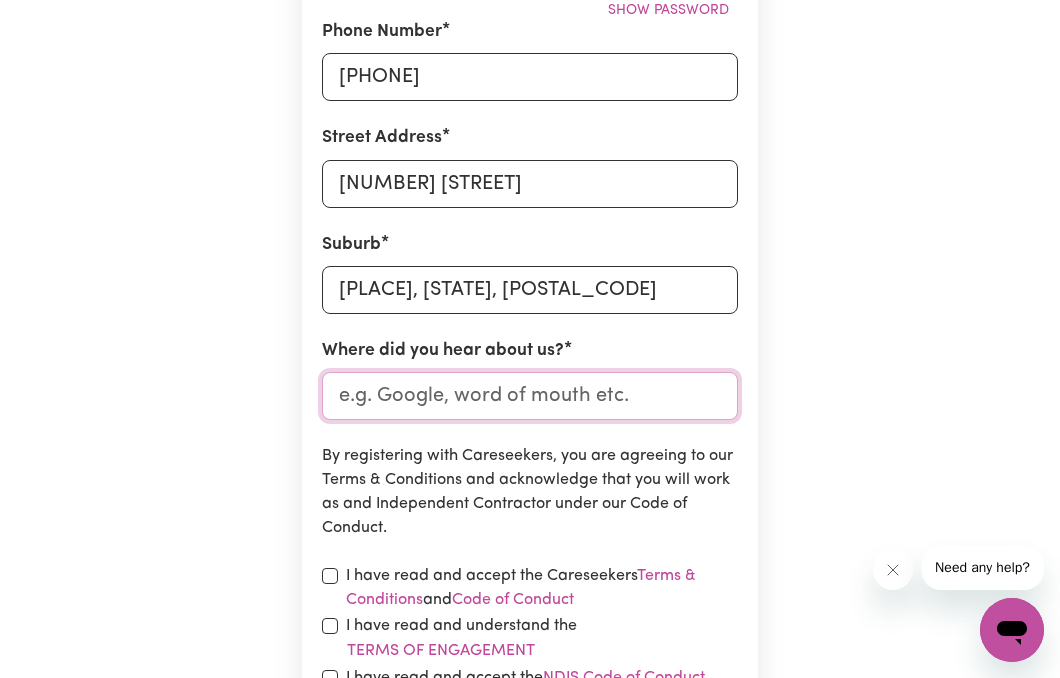 click on "Where did you hear about us?" at bounding box center (530, 396) 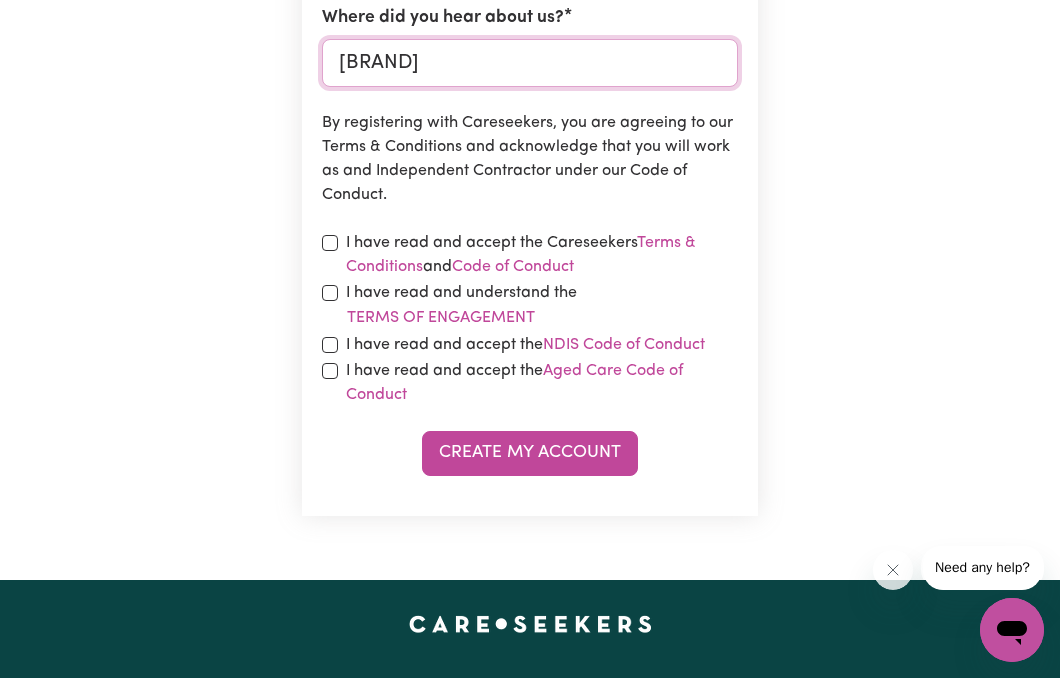 scroll, scrollTop: 1090, scrollLeft: 0, axis: vertical 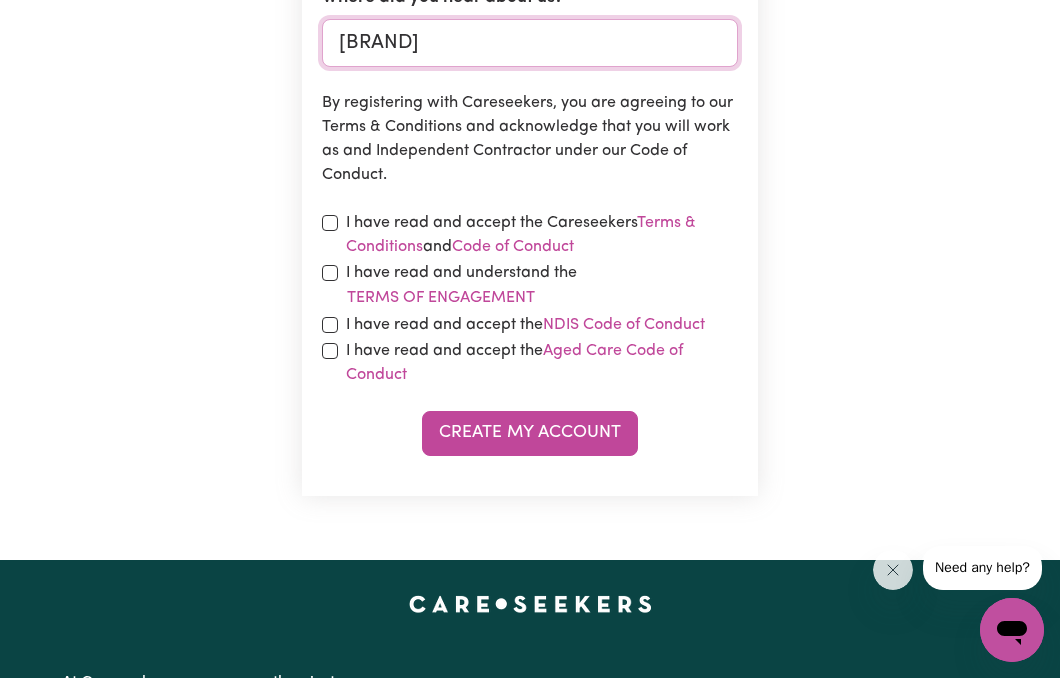 type on "[BRAND]" 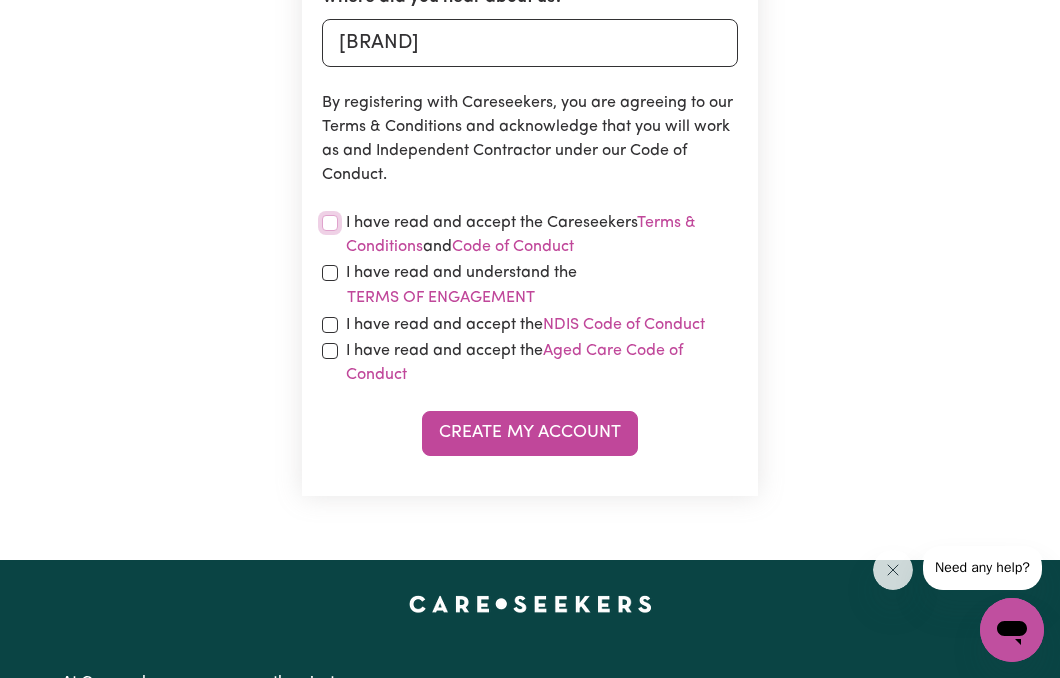 click at bounding box center [330, 223] 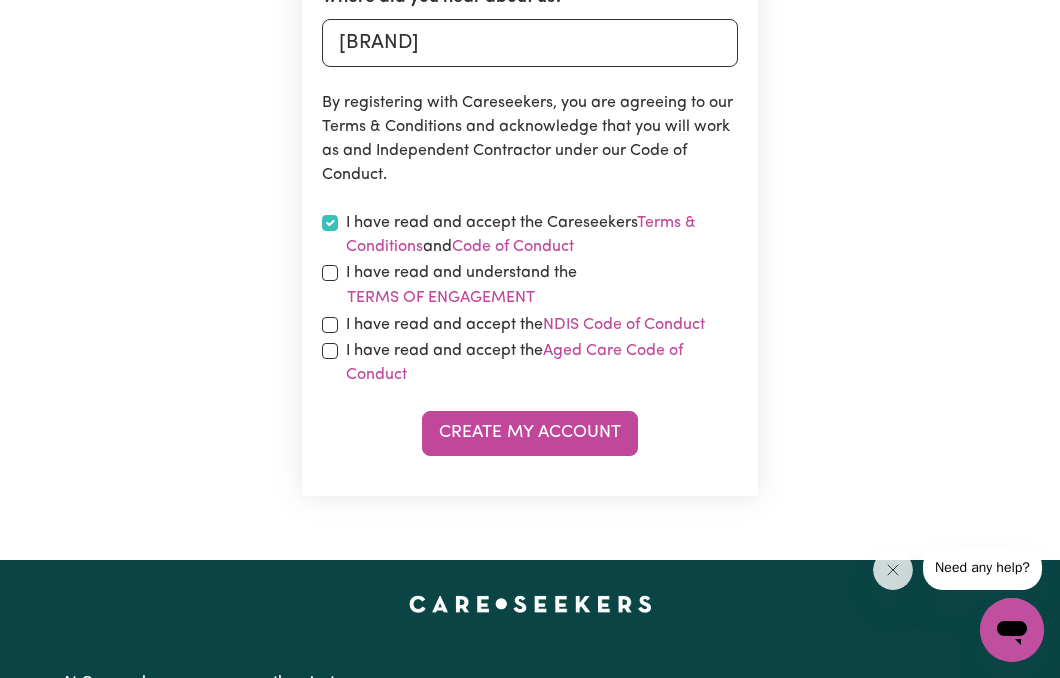click on "I have read and understand the  Terms of Engagement" at bounding box center [530, 286] 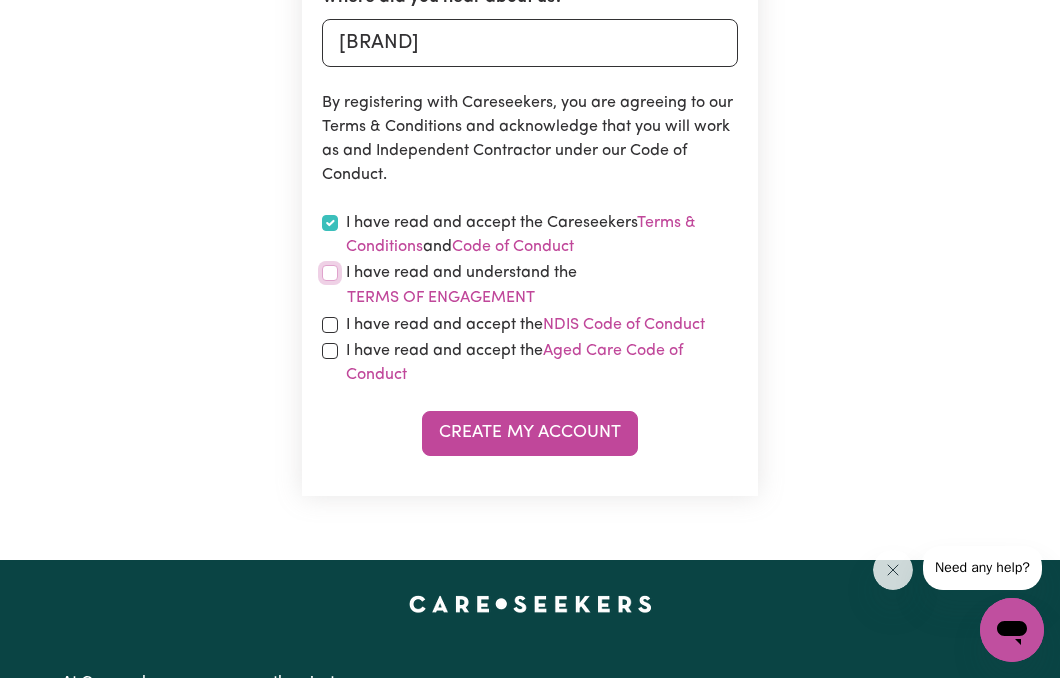 click at bounding box center [330, 273] 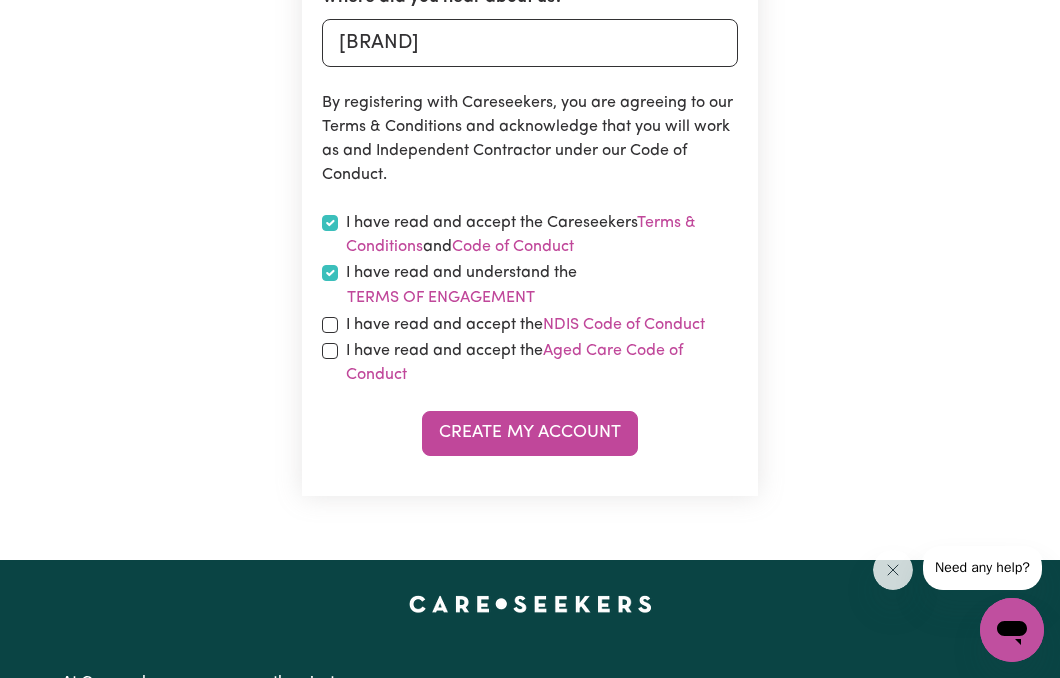 checkbox on "true" 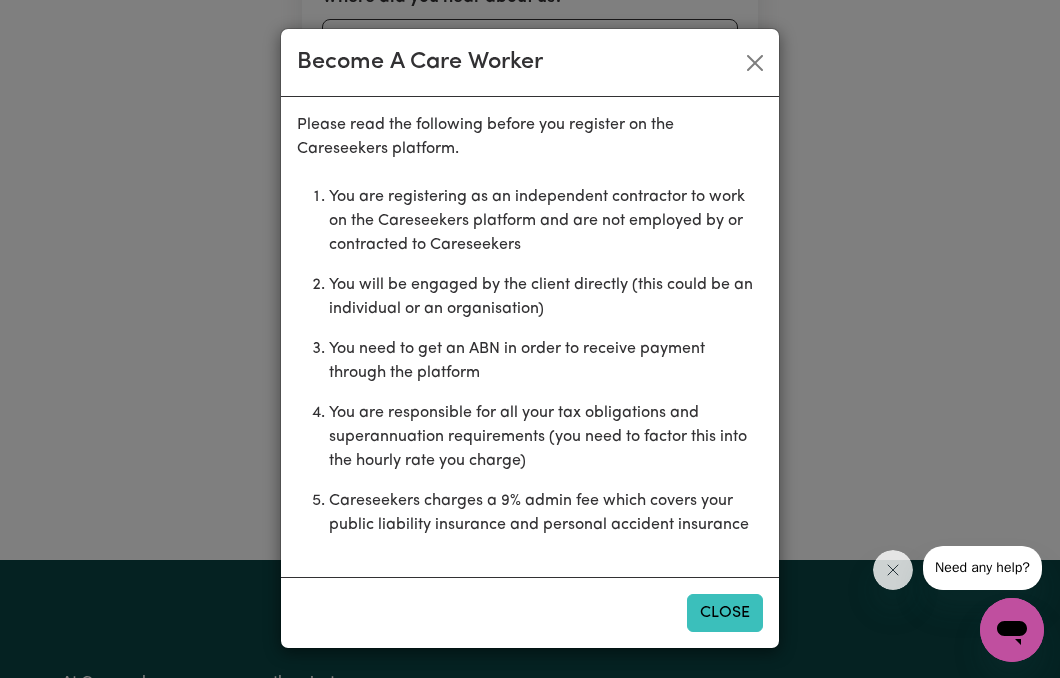 click on "Close" at bounding box center (725, 613) 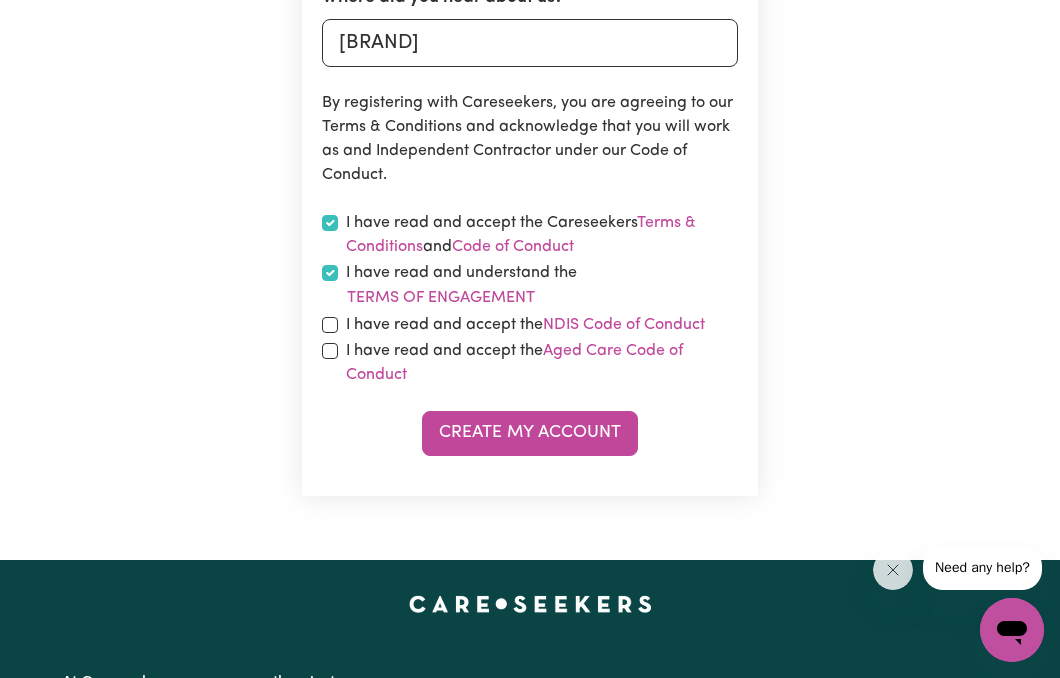 click on "I have read and accept the  NDIS Code of Conduct" at bounding box center [530, 325] 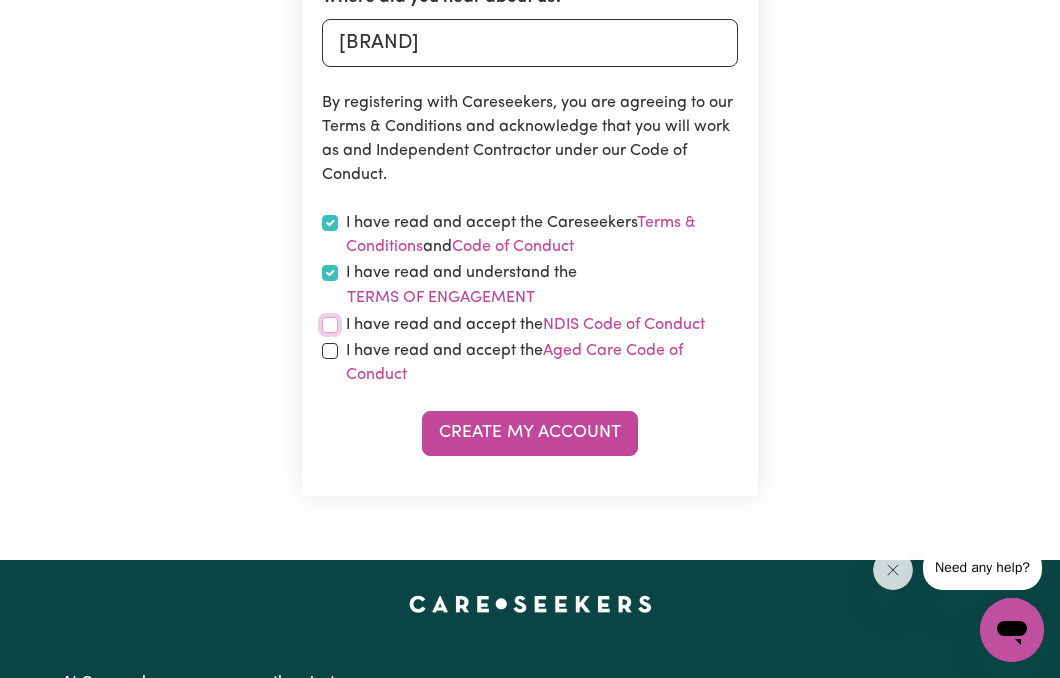 click at bounding box center (330, 325) 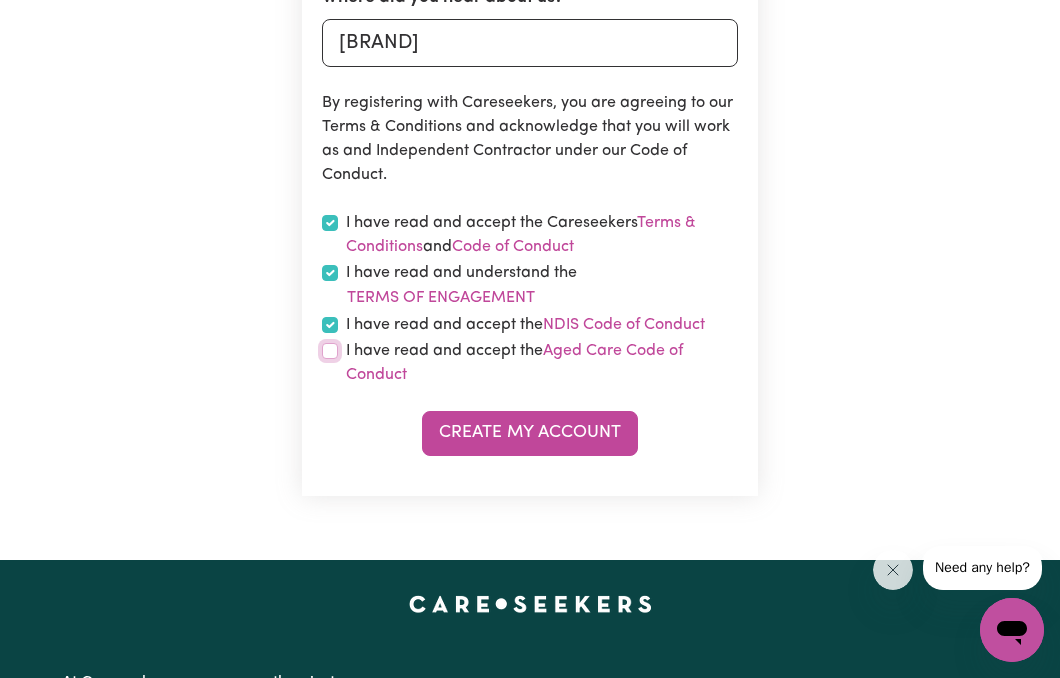 click at bounding box center (330, 351) 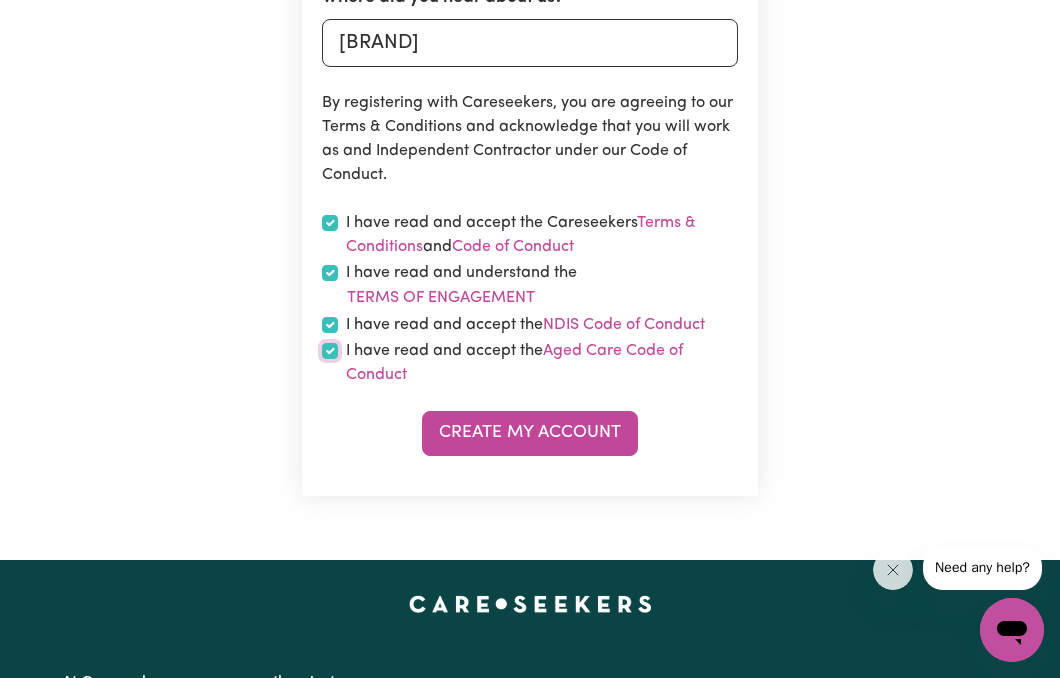 checkbox on "true" 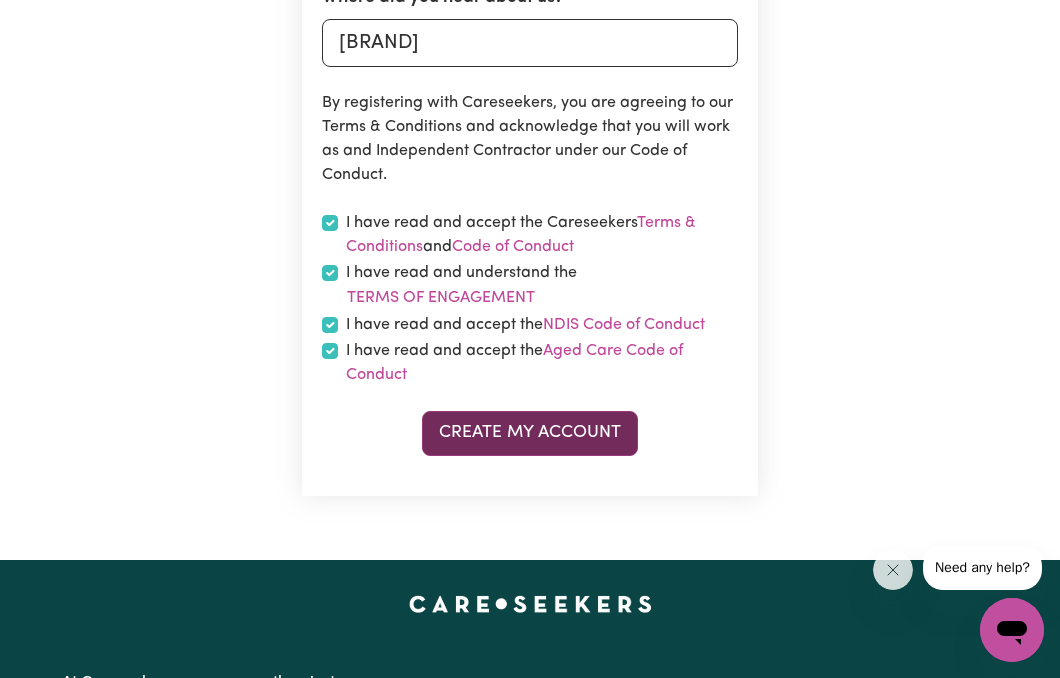 click on "Create My Account" at bounding box center (530, 433) 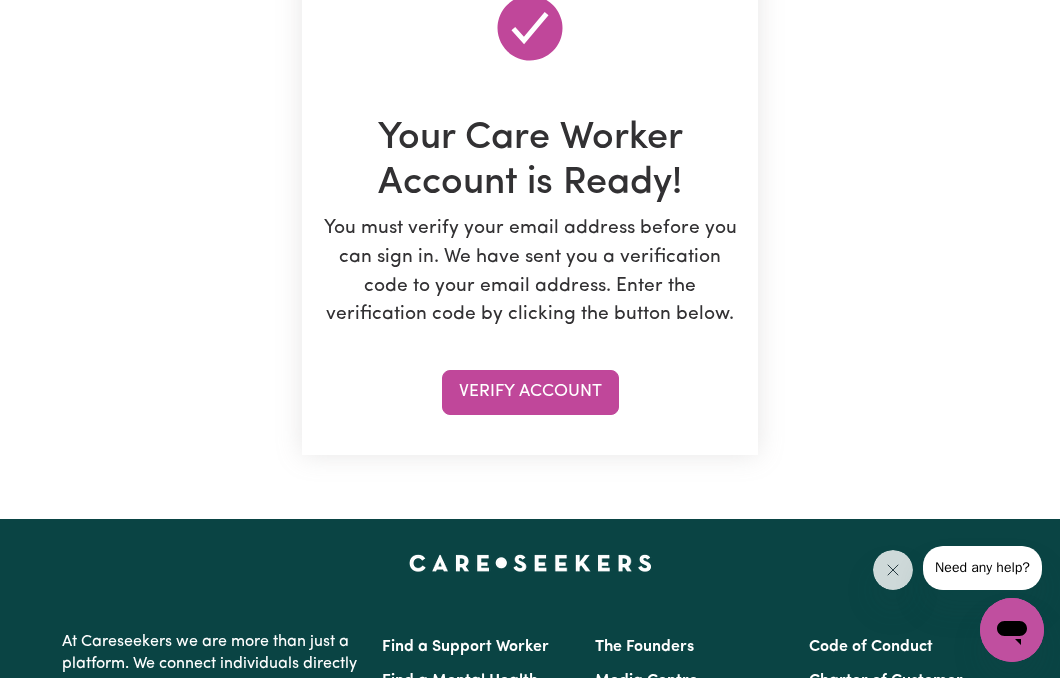 scroll, scrollTop: 238, scrollLeft: 0, axis: vertical 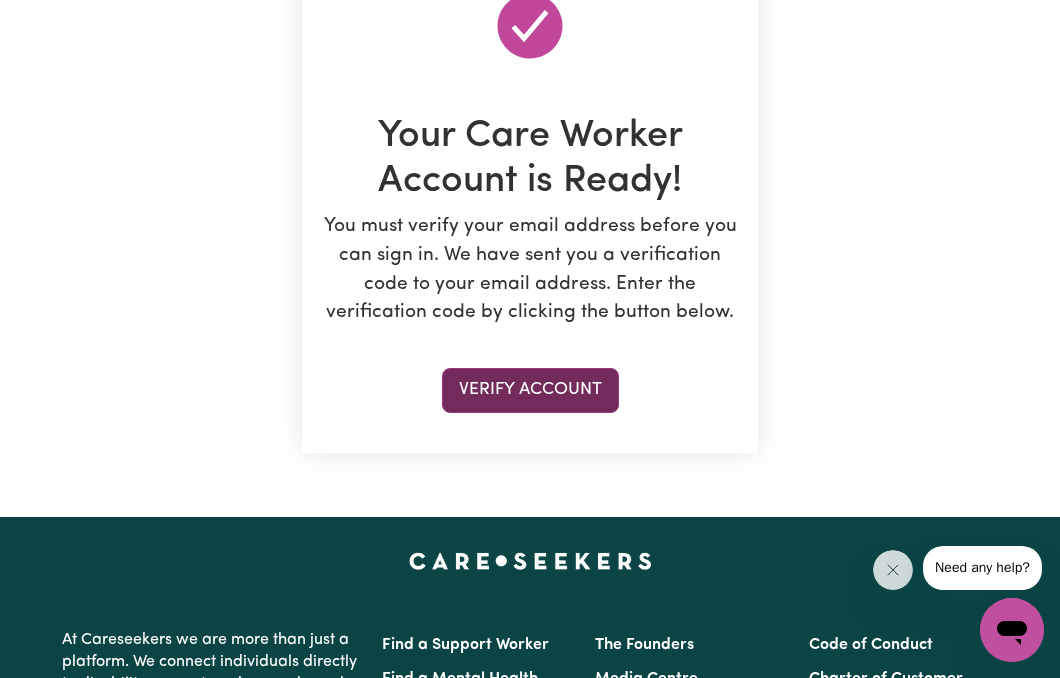 click on "Verify Account" at bounding box center (530, 390) 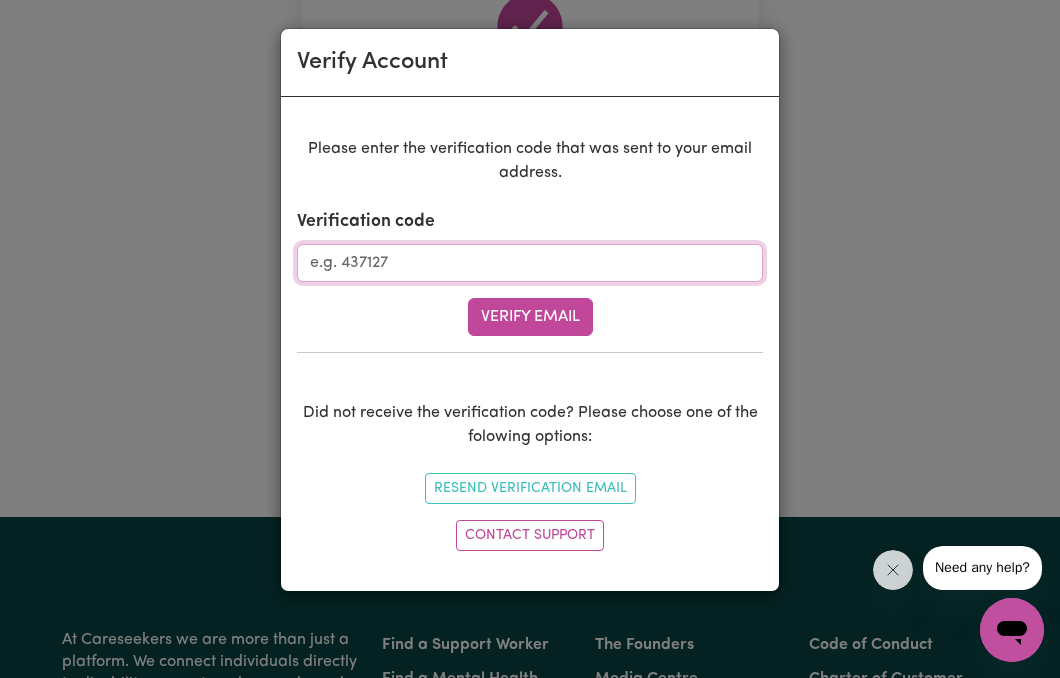 click on "Verification code" at bounding box center [530, 263] 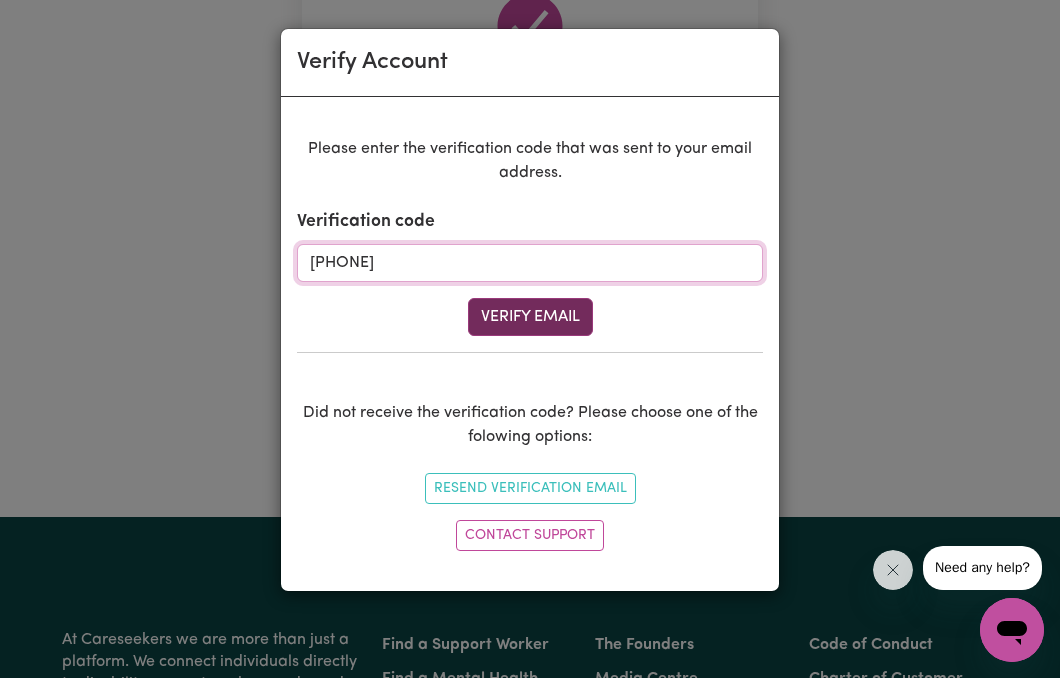 type on "[PHONE]" 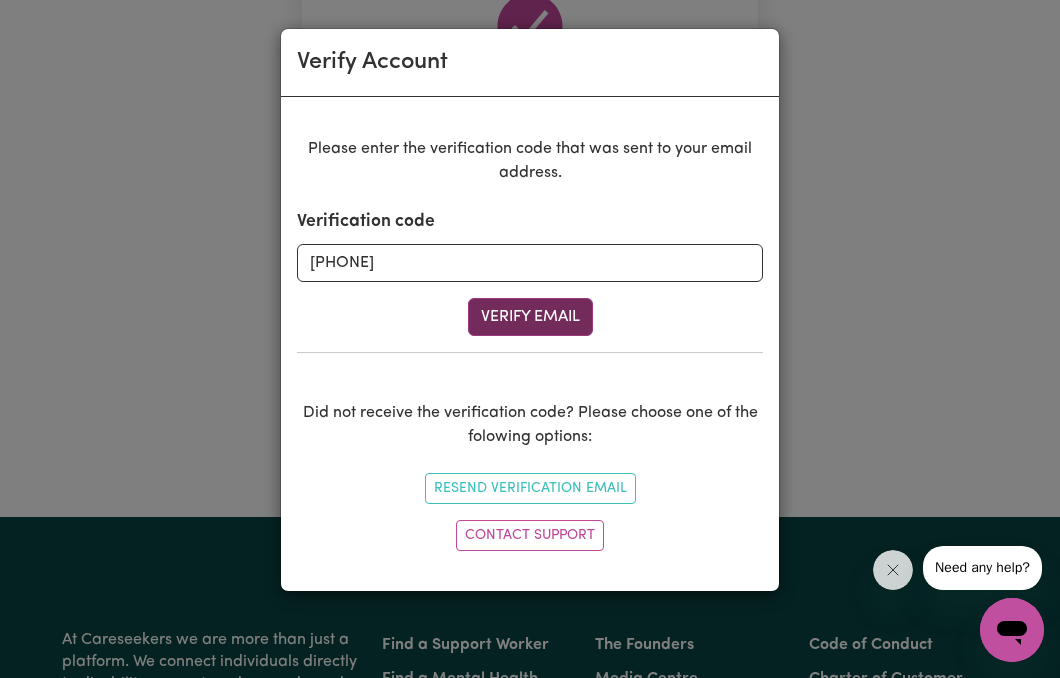 click on "Verify Email" at bounding box center (530, 317) 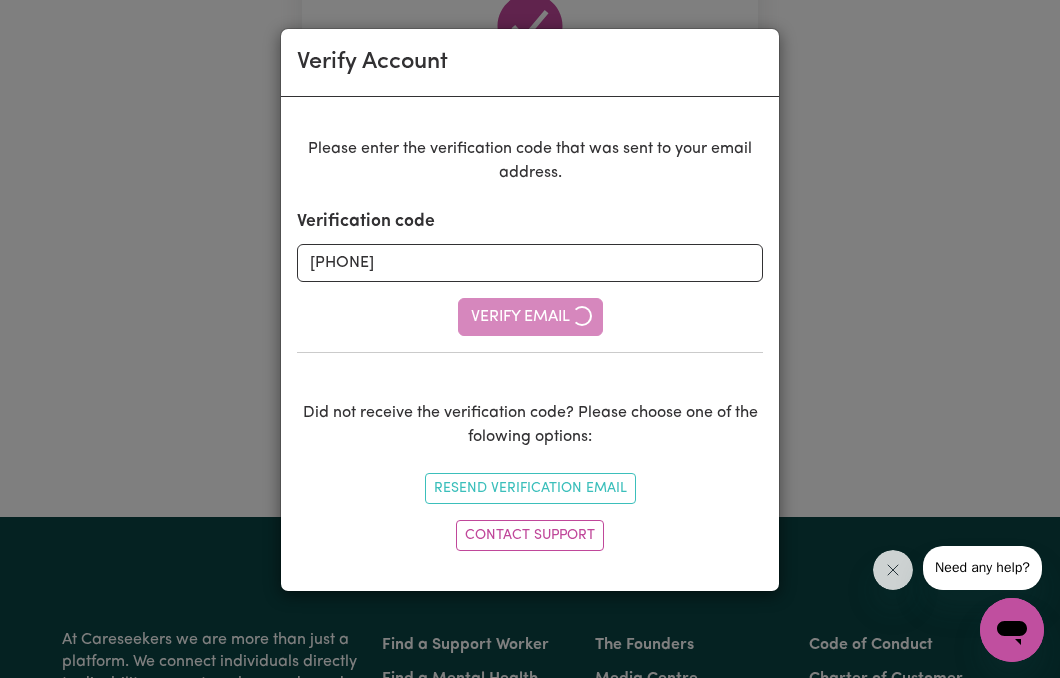 type 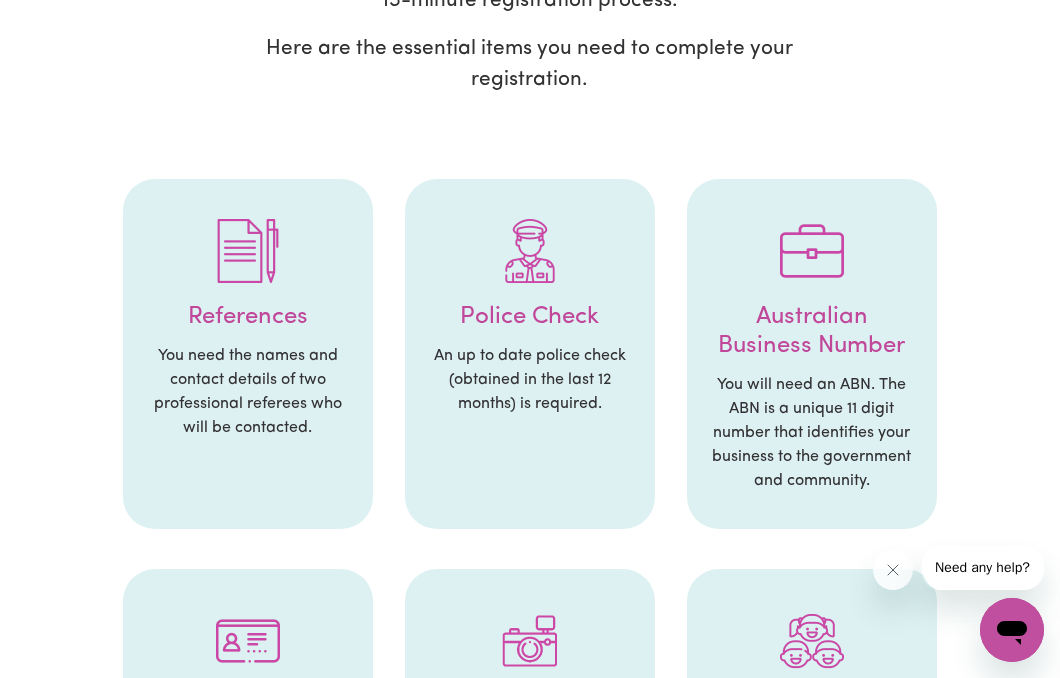scroll, scrollTop: 353, scrollLeft: 0, axis: vertical 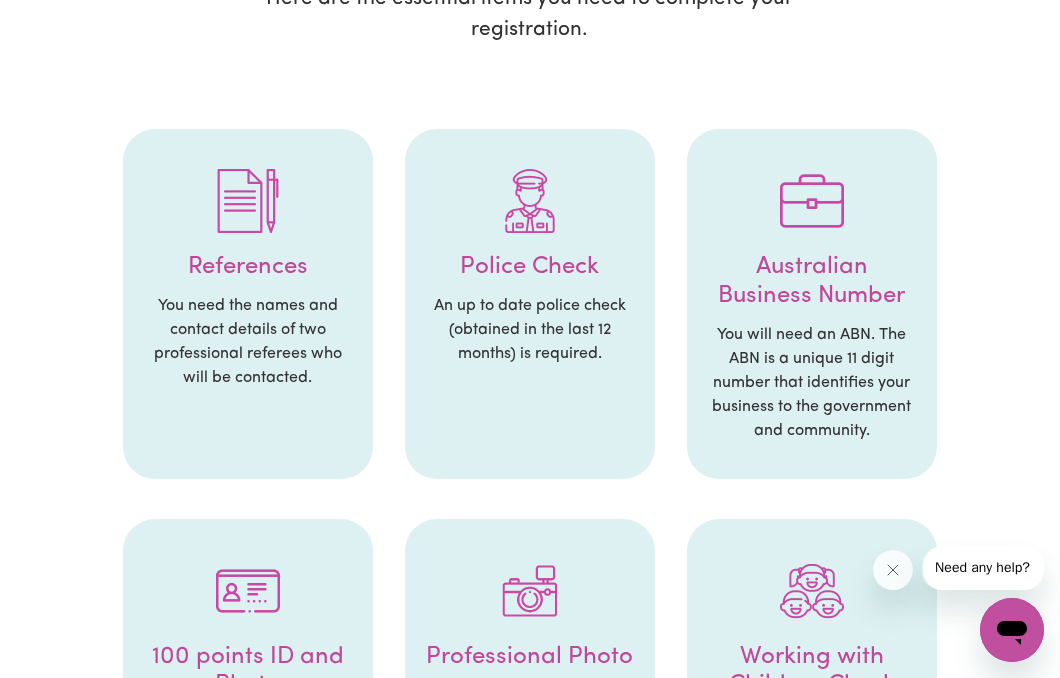 click at bounding box center (248, 201) 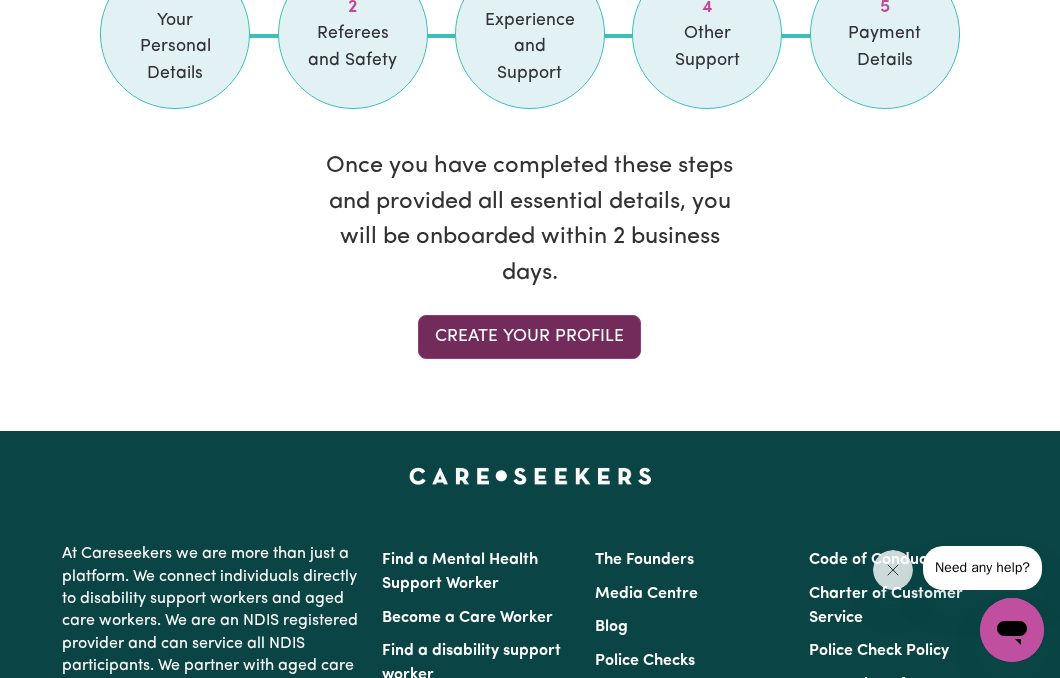 scroll, scrollTop: 2010, scrollLeft: 0, axis: vertical 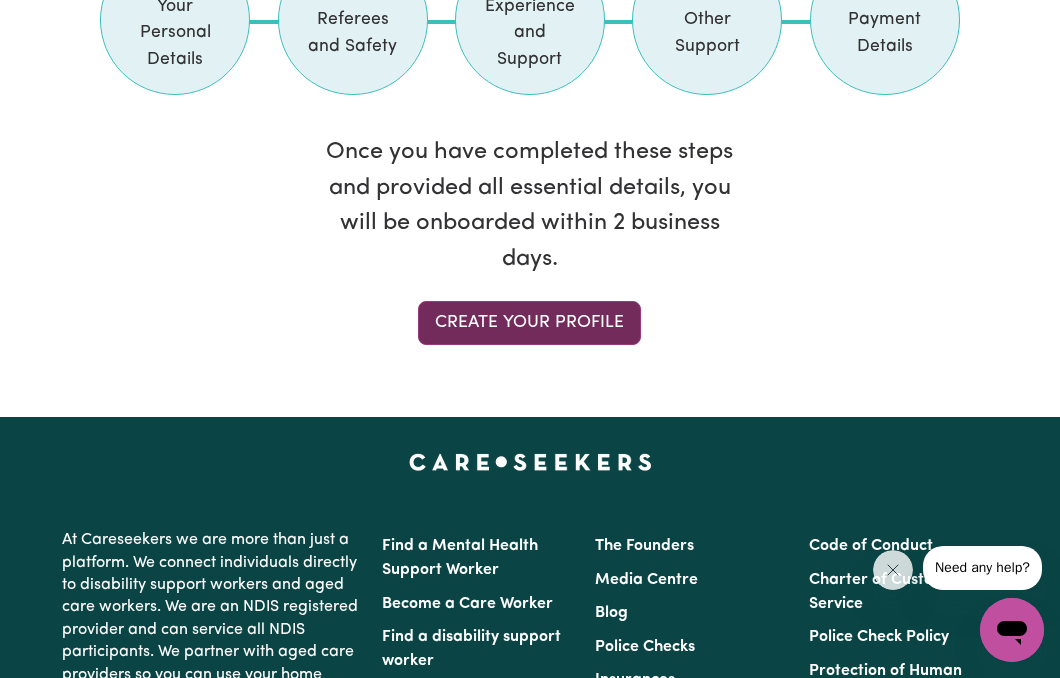 click on "Create your profile" at bounding box center [529, 323] 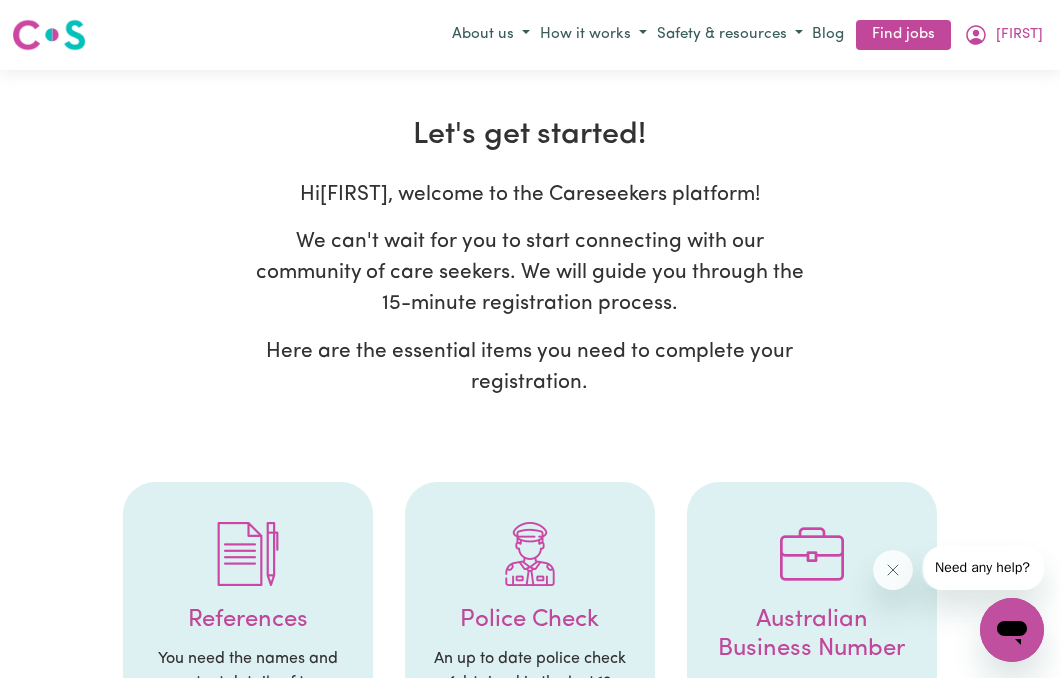 select on "Studying a healthcare related degree or qualification" 